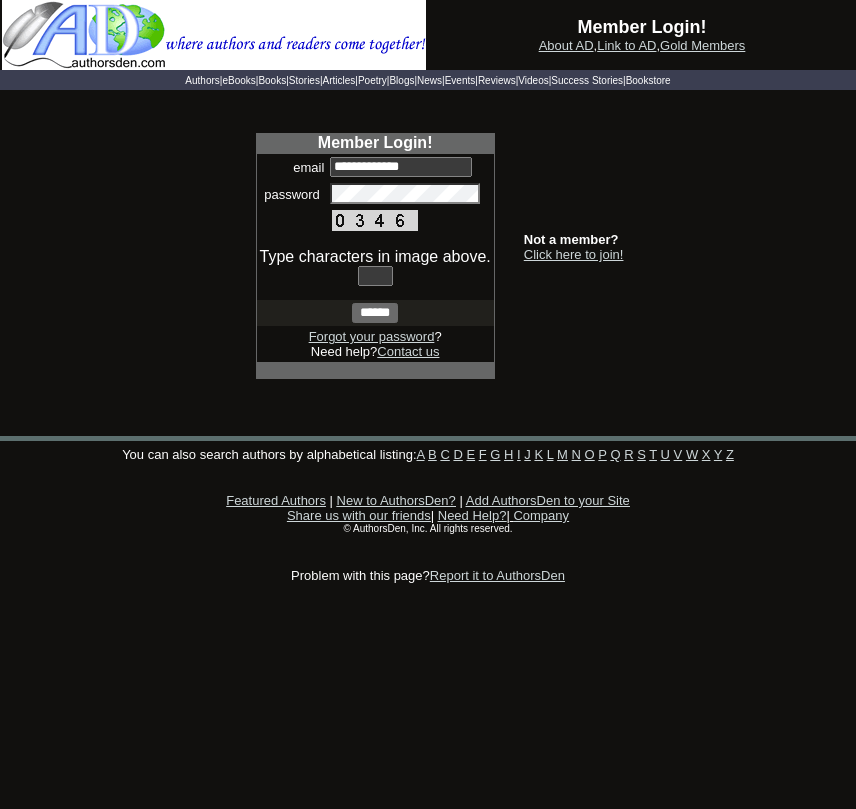scroll, scrollTop: 0, scrollLeft: 0, axis: both 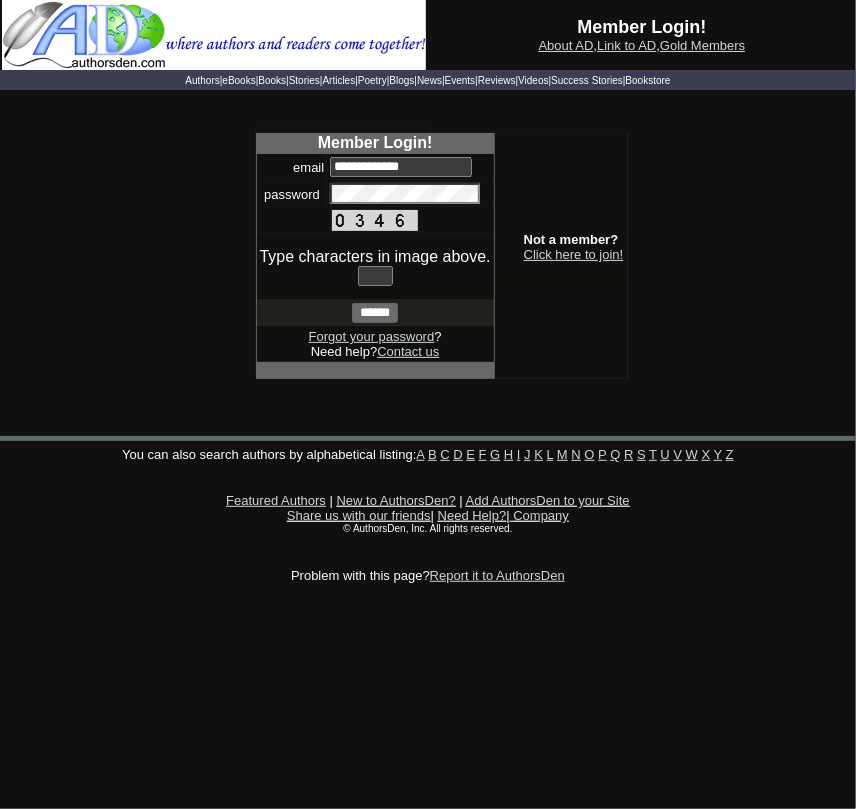 click at bounding box center (375, 276) 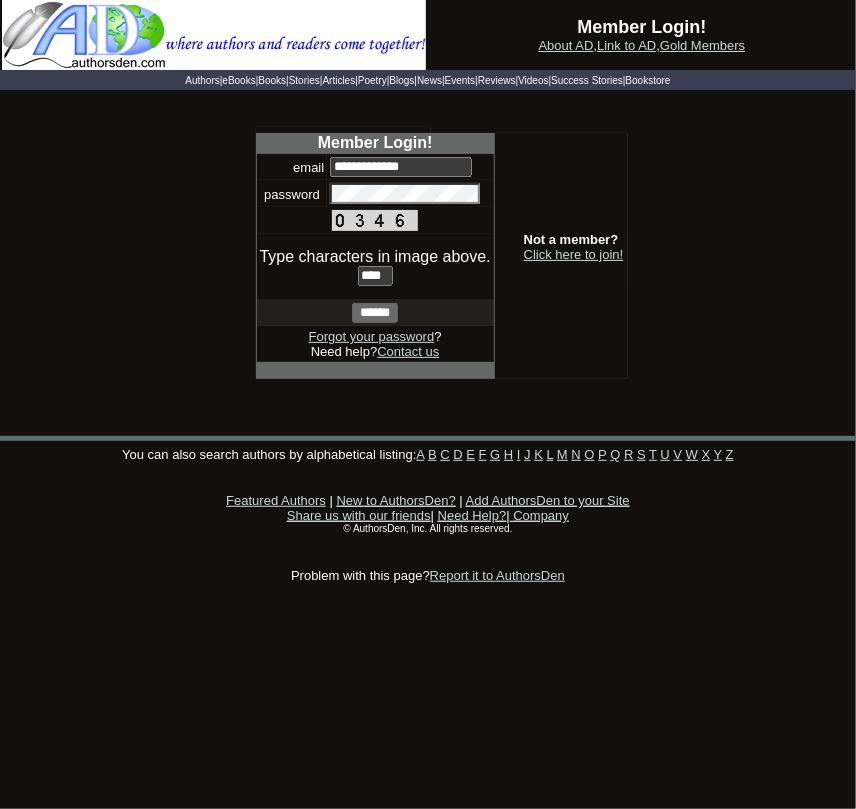 type on "****" 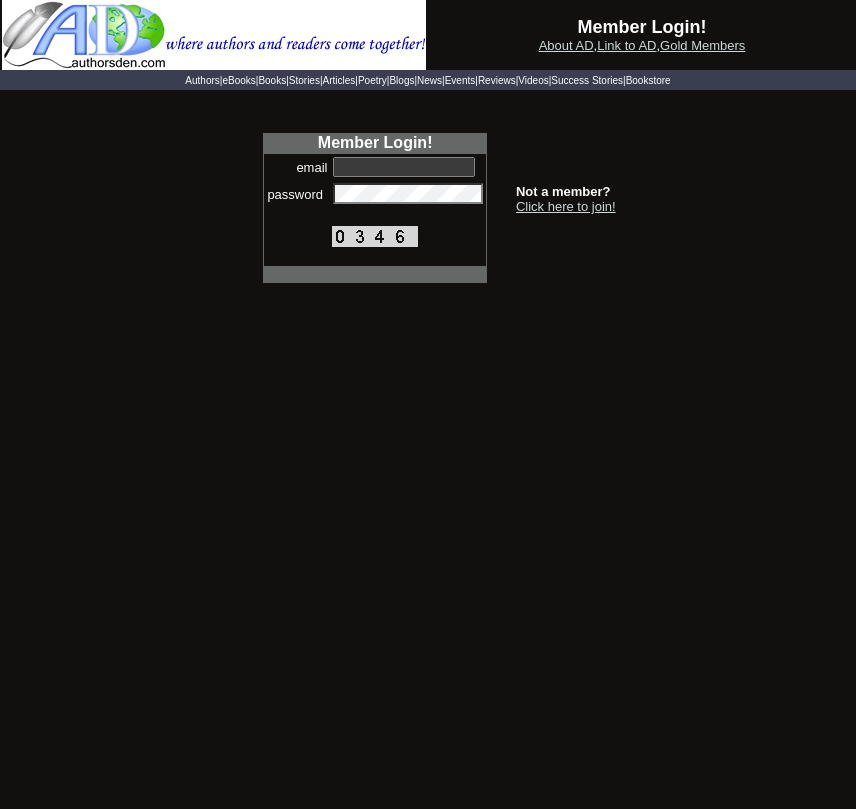 scroll, scrollTop: 0, scrollLeft: 0, axis: both 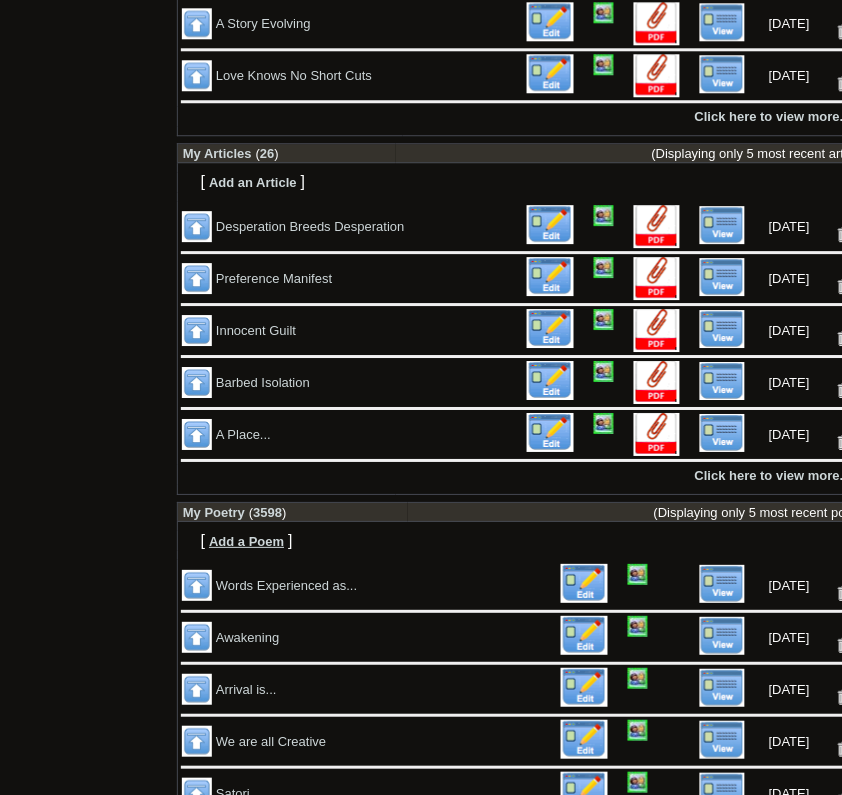 click on "Add a Poem" at bounding box center [246, 541] 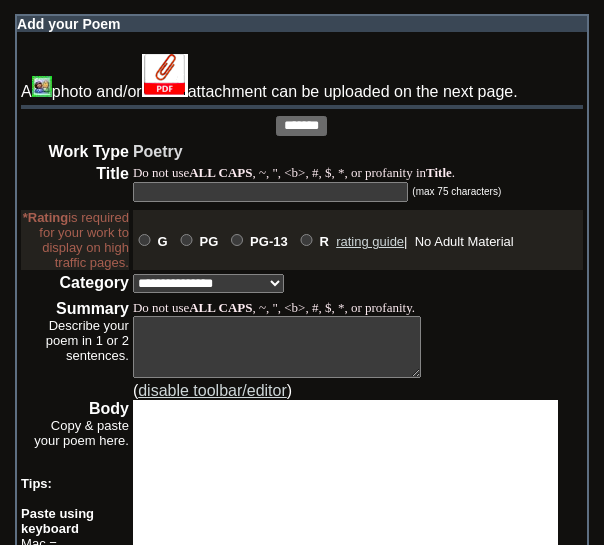 scroll, scrollTop: 0, scrollLeft: 0, axis: both 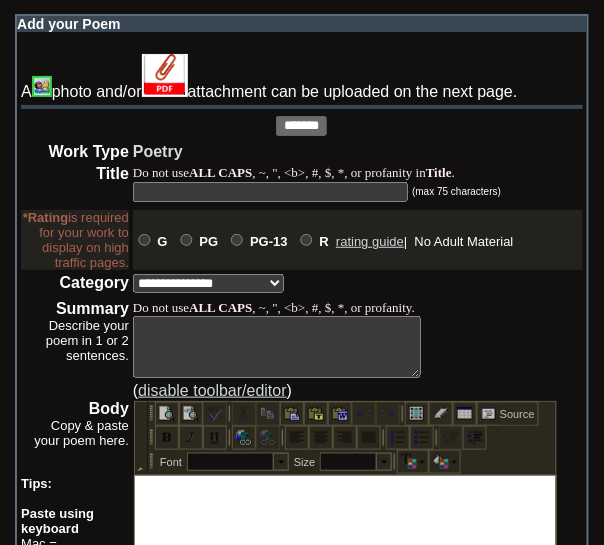 click at bounding box center (270, 192) 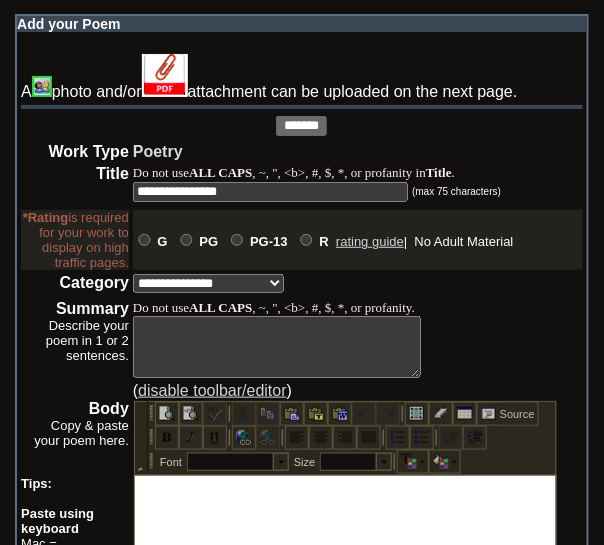 type on "**********" 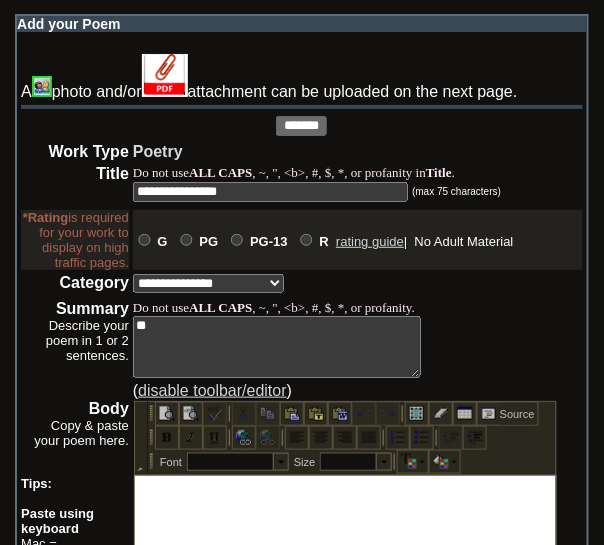 type on "*" 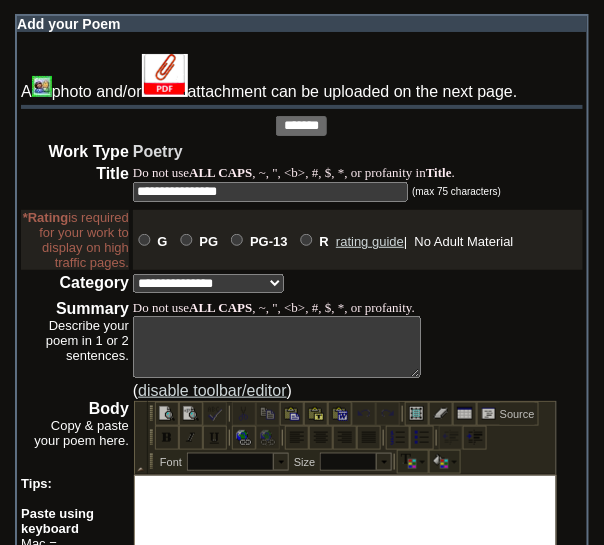 paste on "**********" 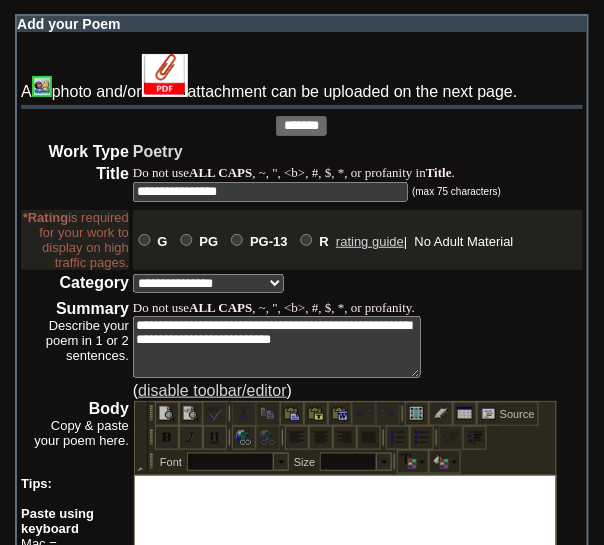 type on "**********" 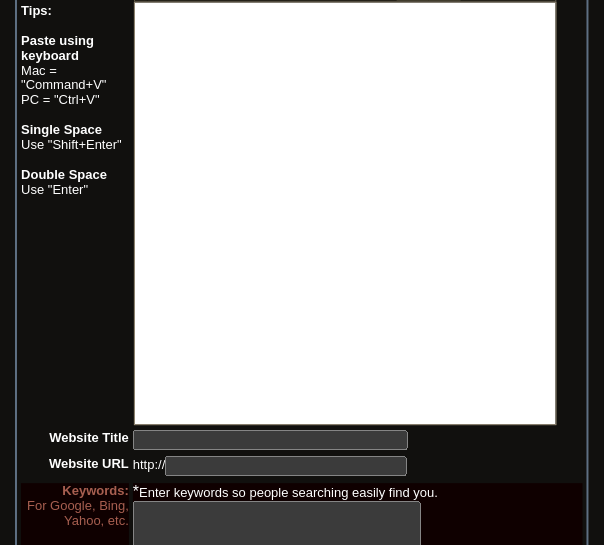 scroll, scrollTop: 474, scrollLeft: 0, axis: vertical 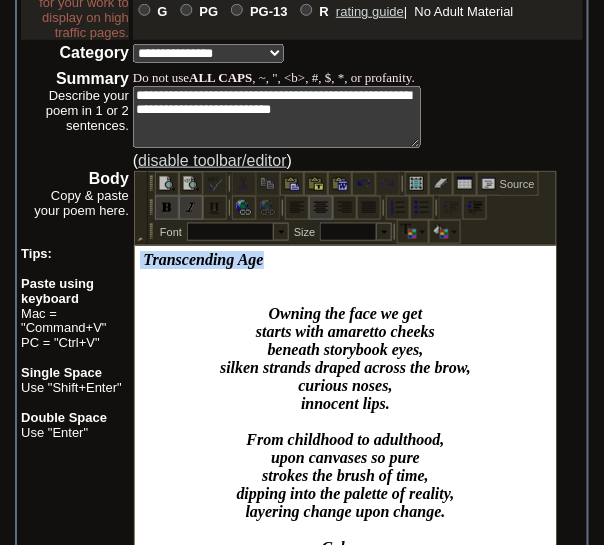 drag, startPoint x: 292, startPoint y: 260, endPoint x: 138, endPoint y: 261, distance: 154.00325 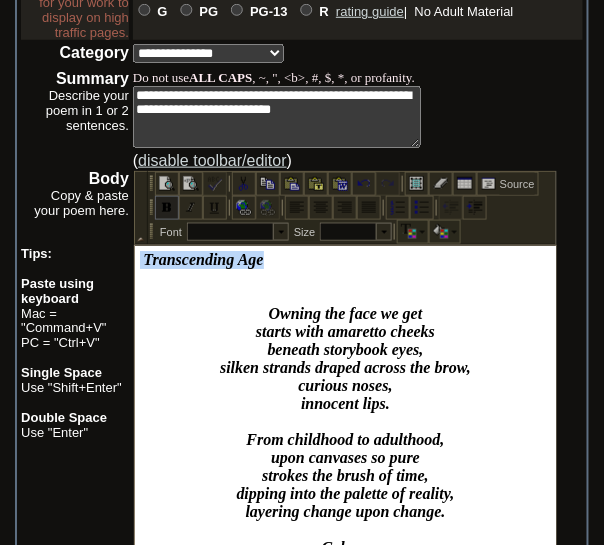 click at bounding box center (166, 207) 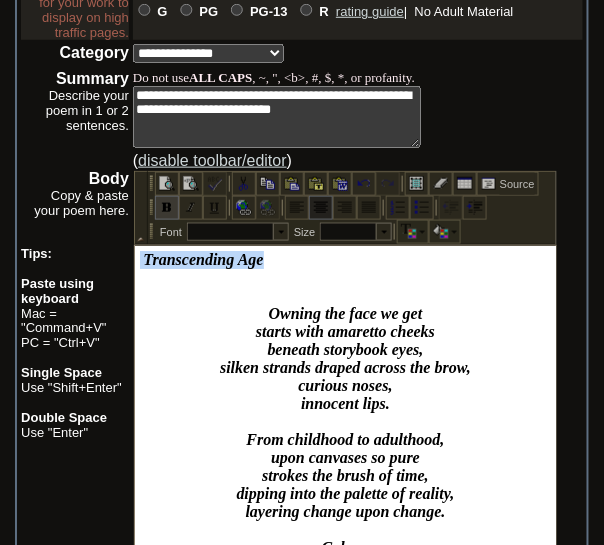 click at bounding box center (320, 207) 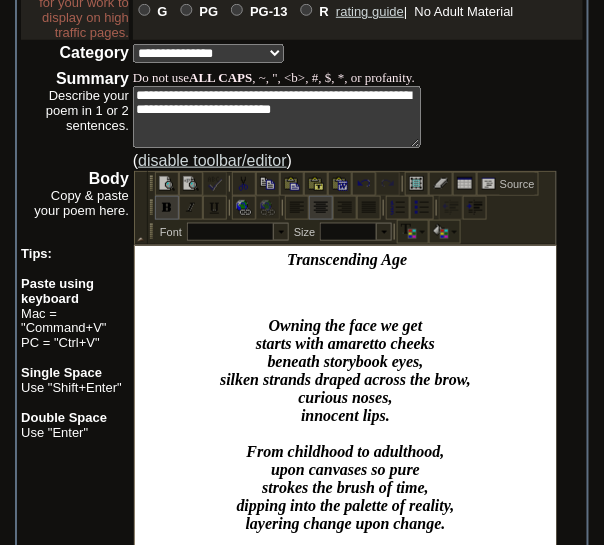 click on "Owning the face we get starts with amaretto cheeks beneath storybook eyes, silken strands draped across the brow, curious noses, innocent lips. From childhood to adulthood, upon canvases so pure strokes the brush of time, dipping into the palette of reality, layering change upon change. Colors, some untainted, others muddy, drying, cracking, flaking. What of these changes? At some point… One’s personal artwork retires to Life’s attic, propping itself against walls that shelter memories, some good, some bad, but all when faces partook of mirrors, expressions in perpetual insecurity" at bounding box center (344, 577) 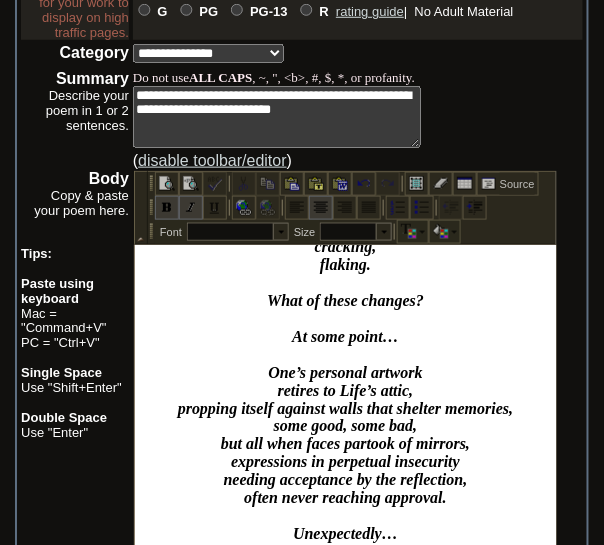 scroll, scrollTop: 472, scrollLeft: 0, axis: vertical 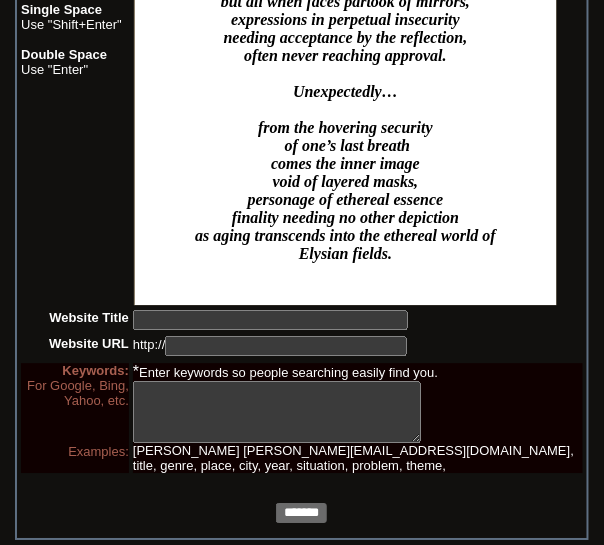 click on "*******" at bounding box center (301, 513) 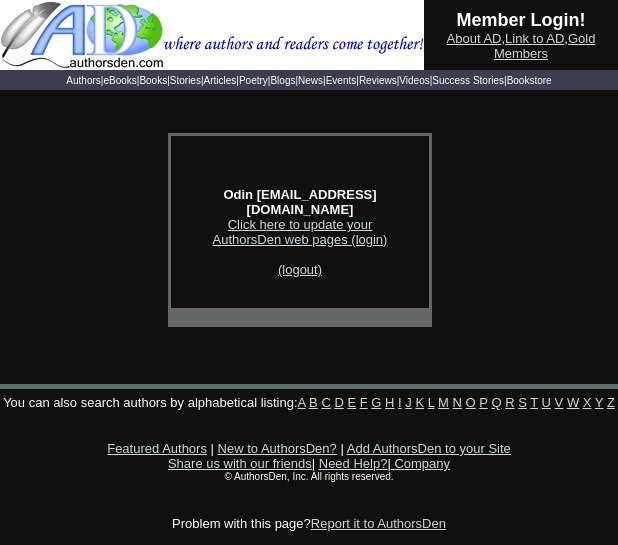 scroll, scrollTop: 0, scrollLeft: 0, axis: both 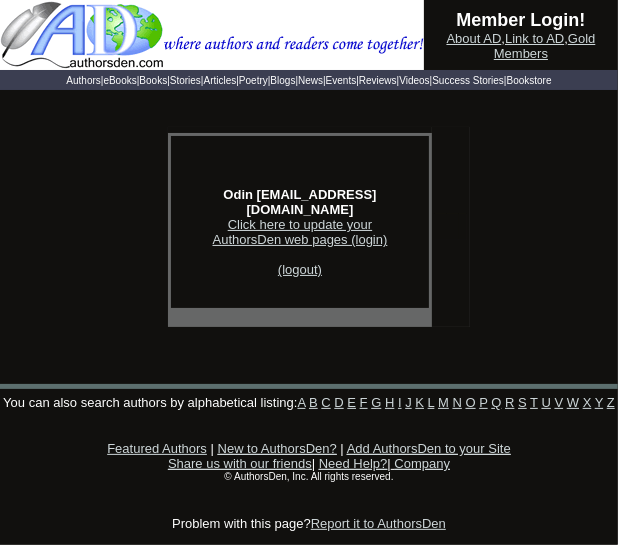 click on "Click here to update your AuthorsDen web pages (login)" at bounding box center [300, 232] 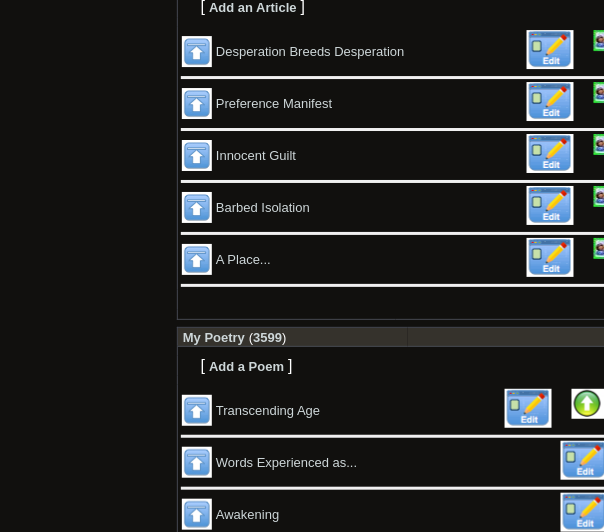 scroll, scrollTop: 964, scrollLeft: 0, axis: vertical 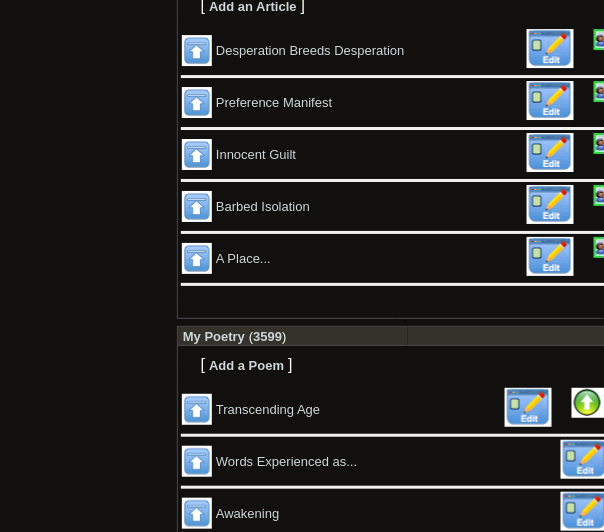 click at bounding box center (610, 403) 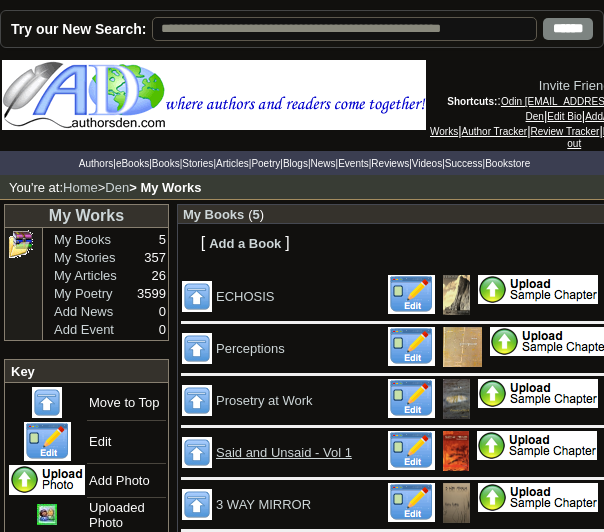 scroll, scrollTop: 0, scrollLeft: 0, axis: both 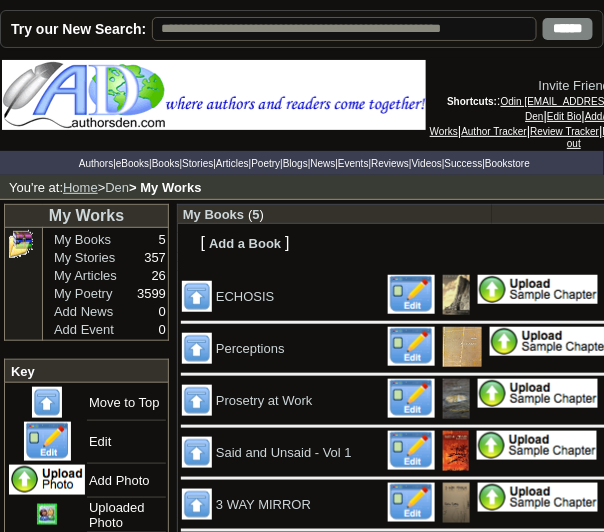 click on "Home" at bounding box center (80, 187) 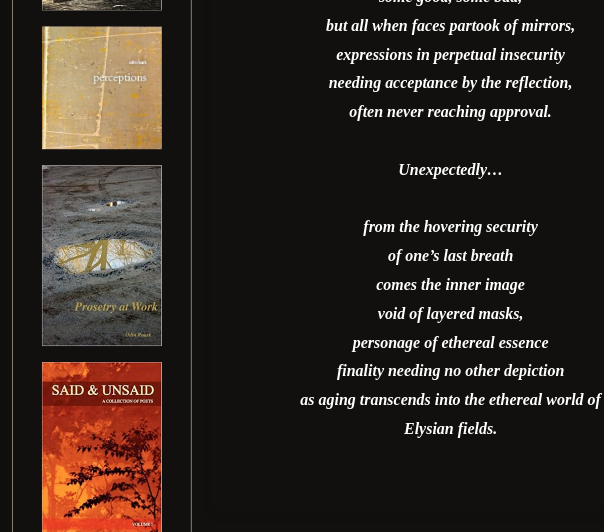 scroll, scrollTop: 1768, scrollLeft: 0, axis: vertical 